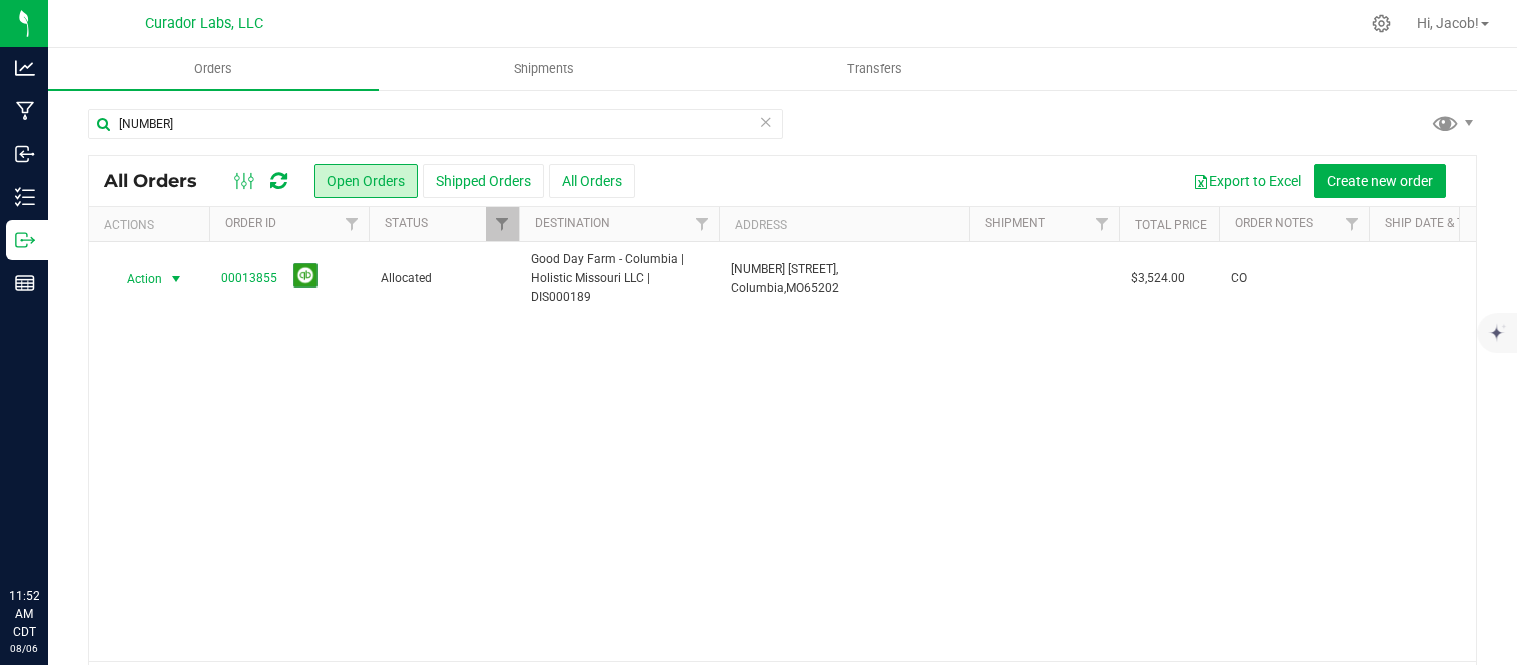 scroll, scrollTop: 0, scrollLeft: 0, axis: both 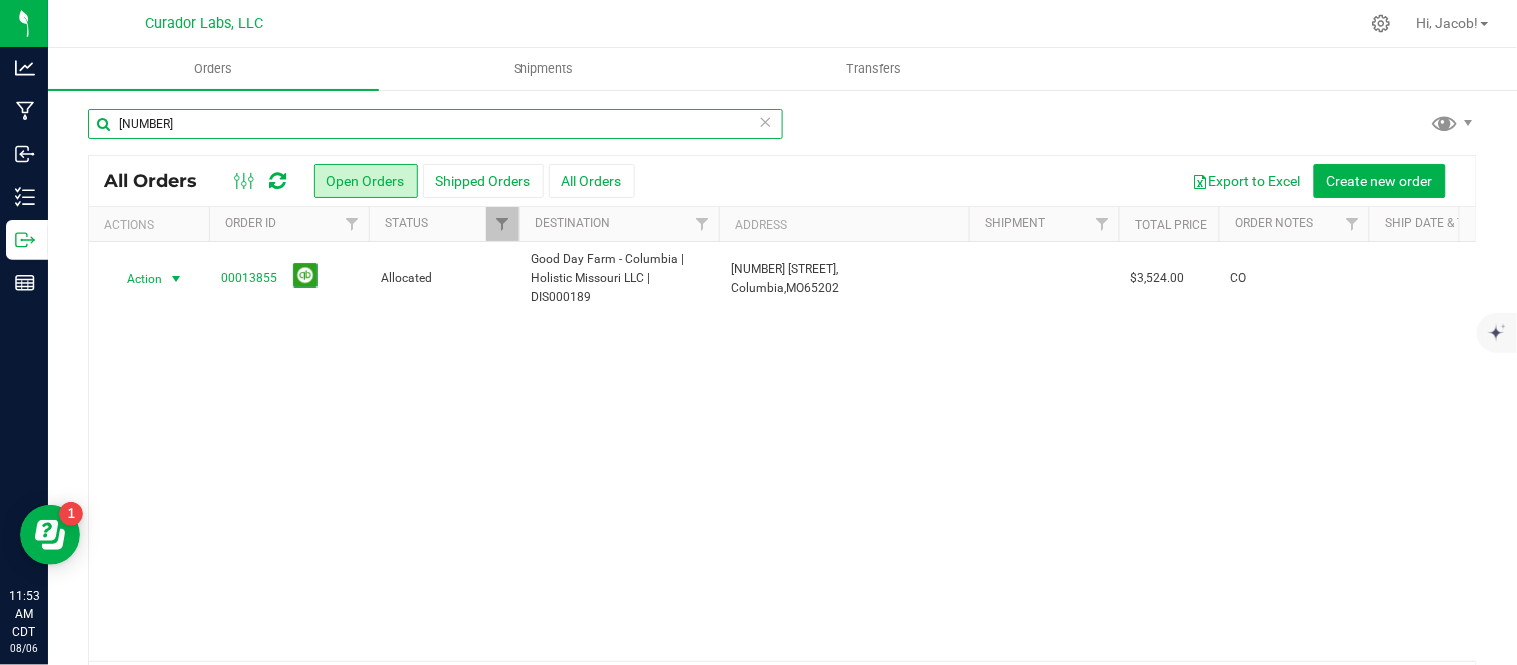 click on "[NUMBER]" at bounding box center (435, 124) 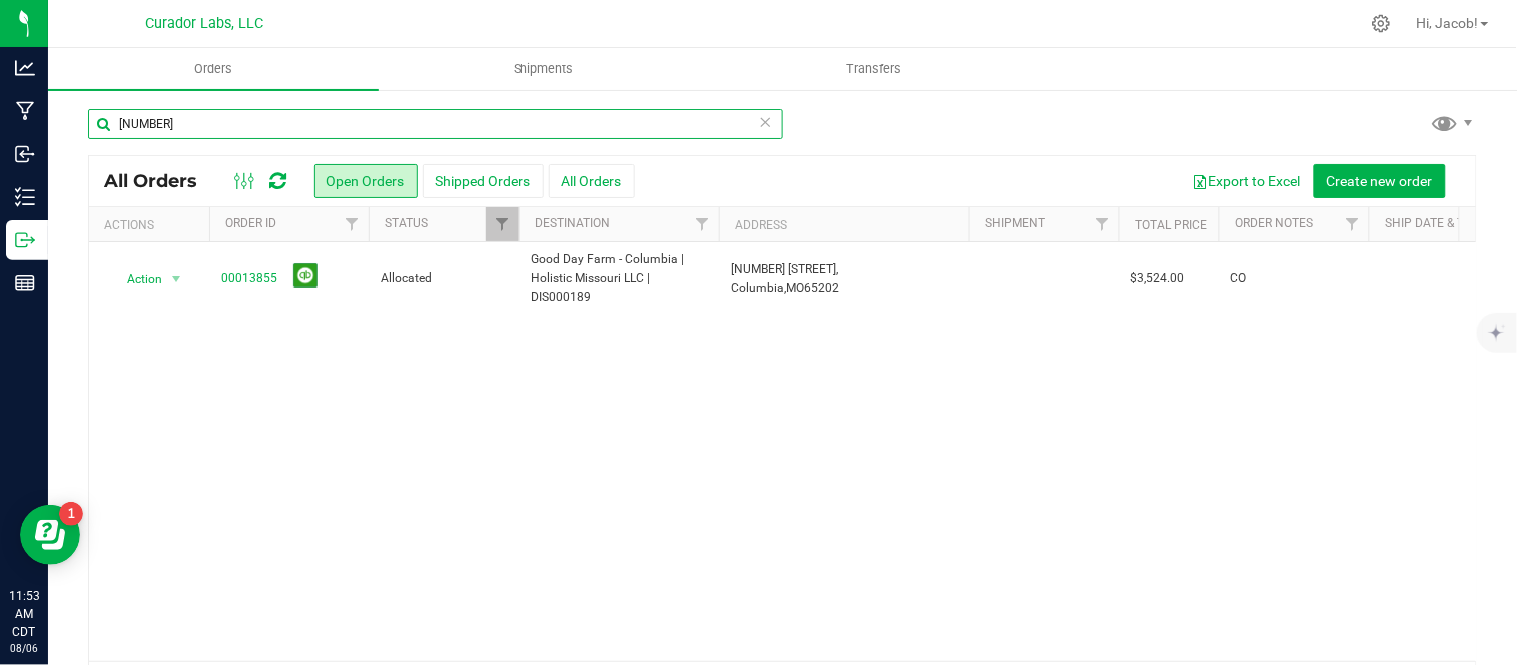 type on "[NUMBER]" 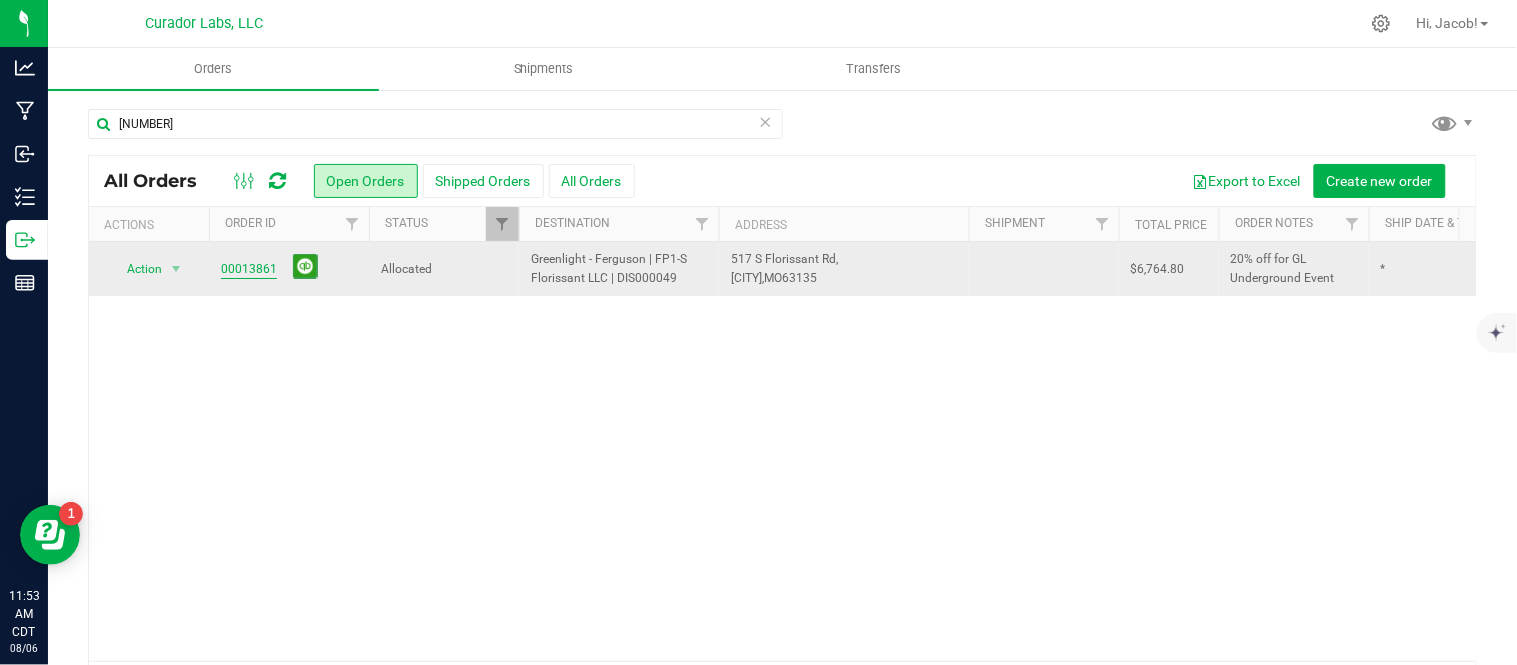 click on "00013861" at bounding box center [249, 269] 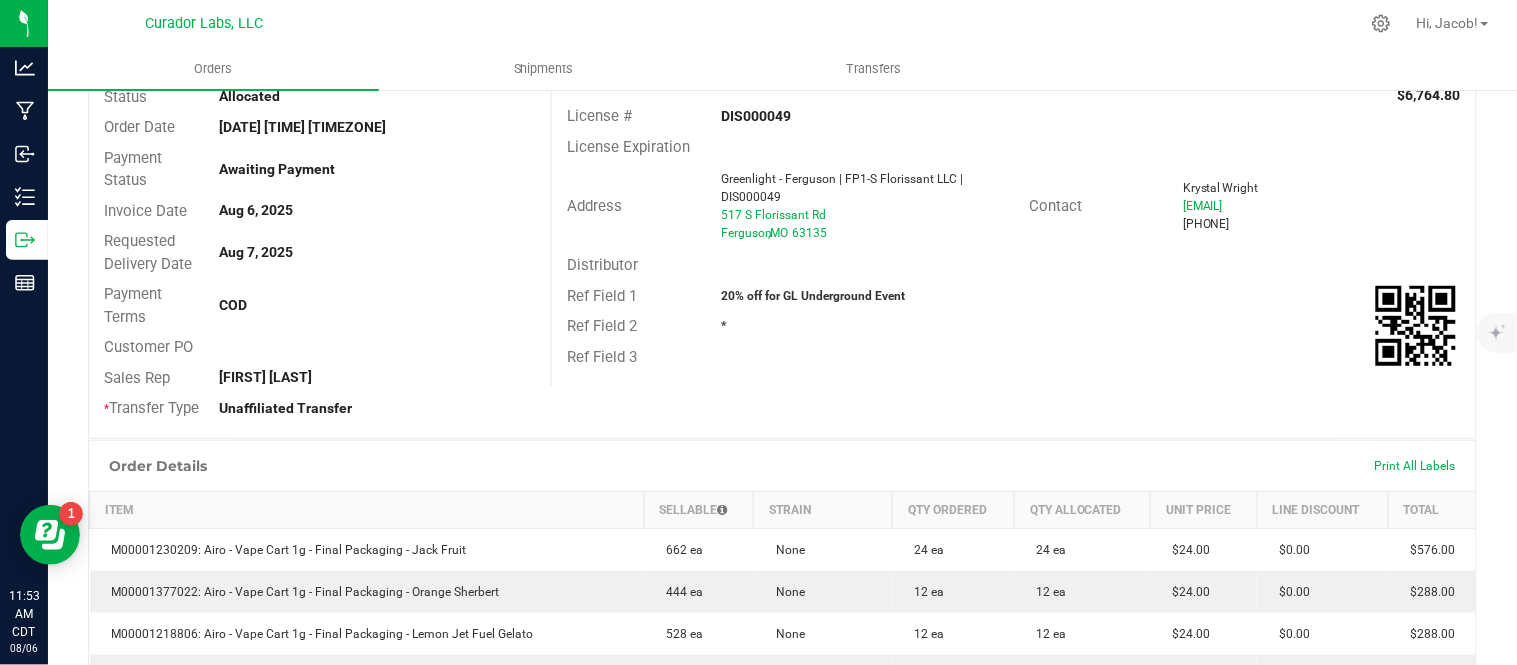 scroll, scrollTop: 0, scrollLeft: 0, axis: both 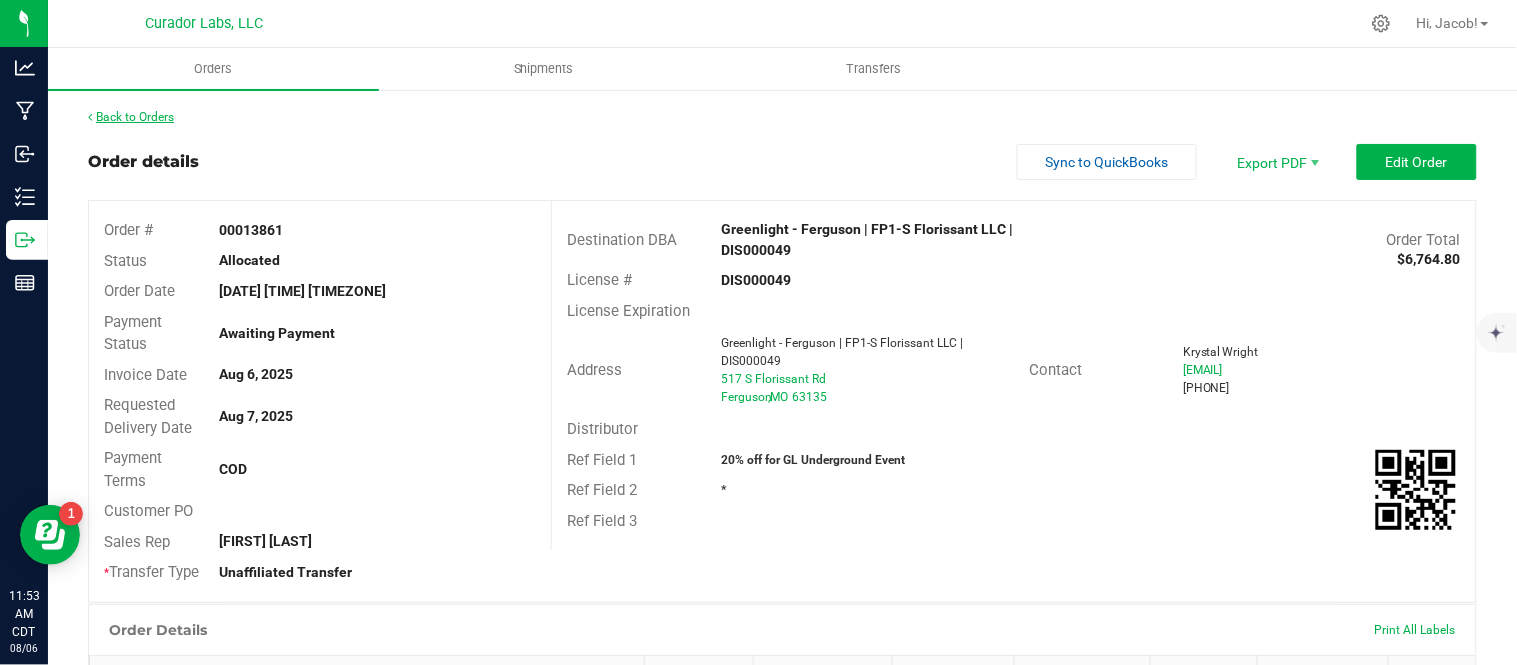 click on "Back to Orders" at bounding box center (131, 117) 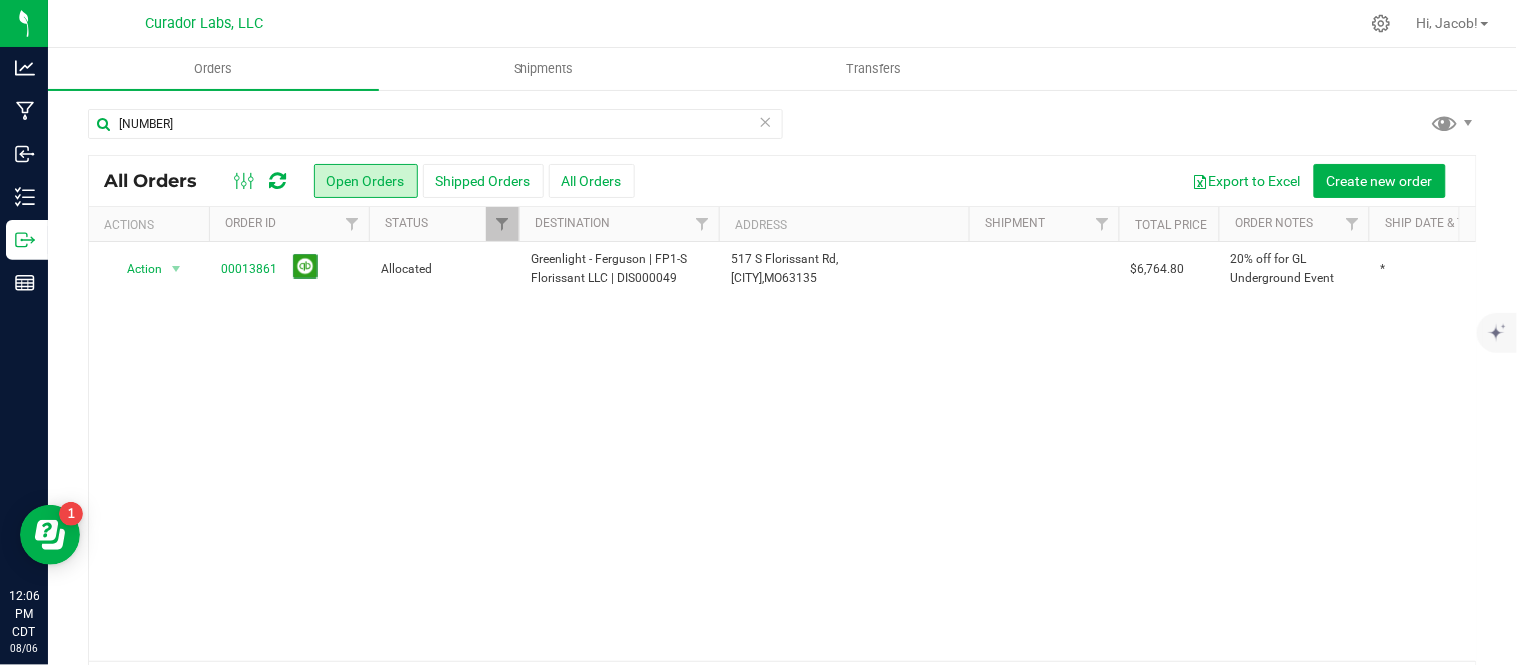 click on "Status" at bounding box center [444, 224] 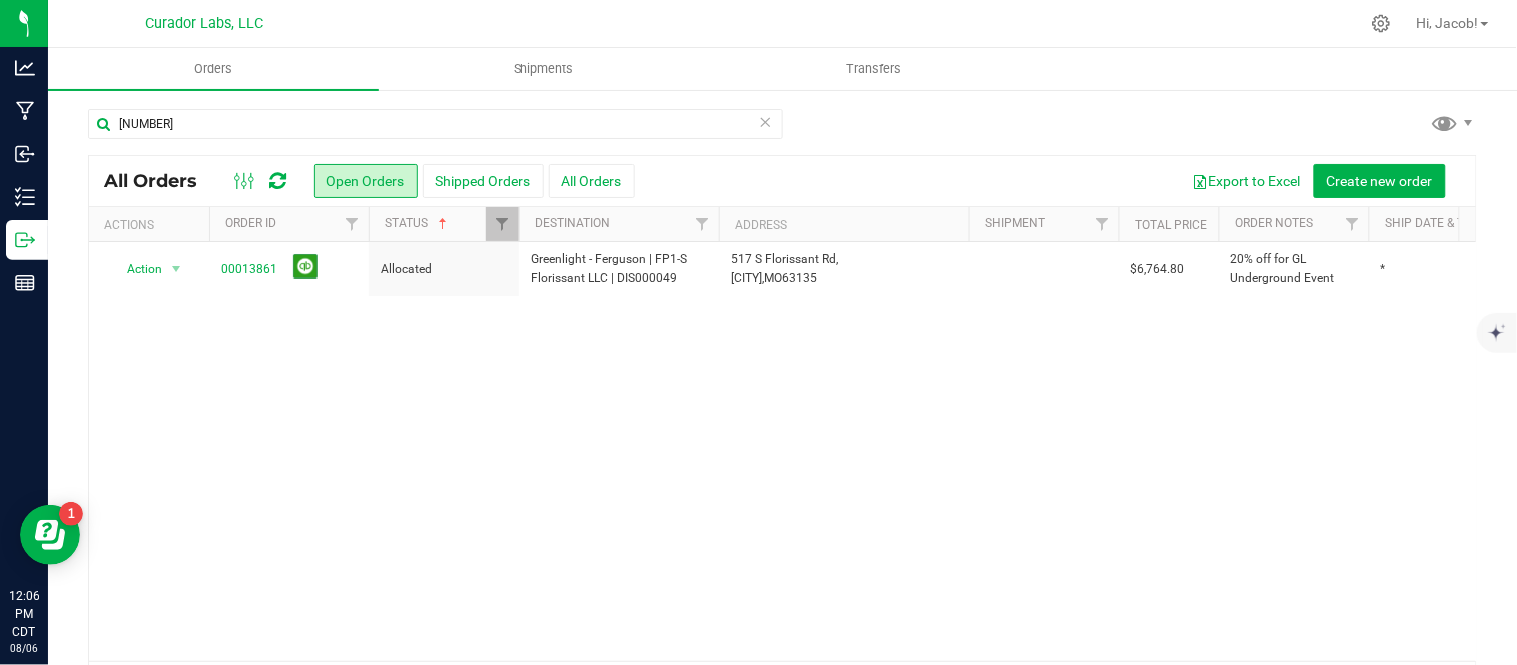 click on "[NUMBER] [STREET],
[CITY],
[STATE]
[POSTAL_CODE]
$6,764.80  20% off for GL Underground Event   *  [DATE] [TIME] [TIMEZONE]
[FIRST] [LAST]
[NUMBER]" at bounding box center [782, 451] 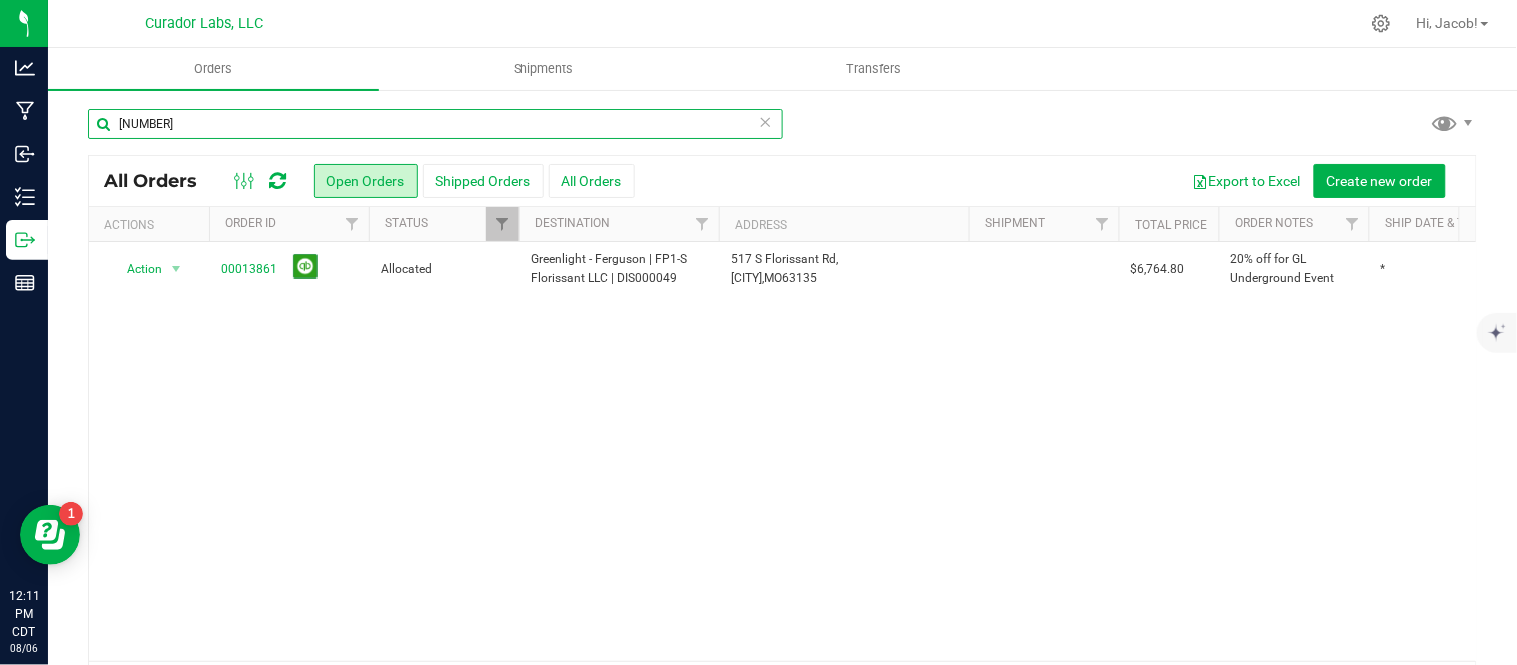 click on "[NUMBER]" at bounding box center [435, 124] 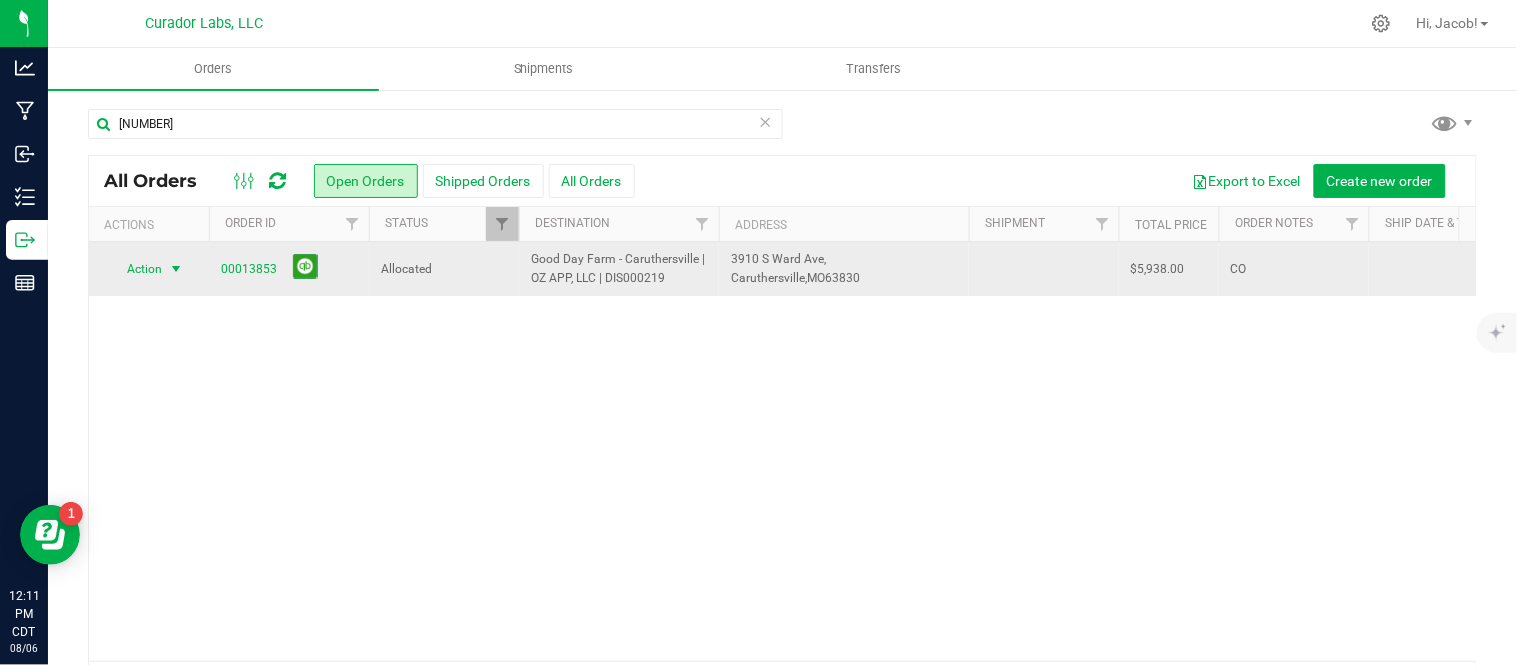 click on "Action" at bounding box center [136, 269] 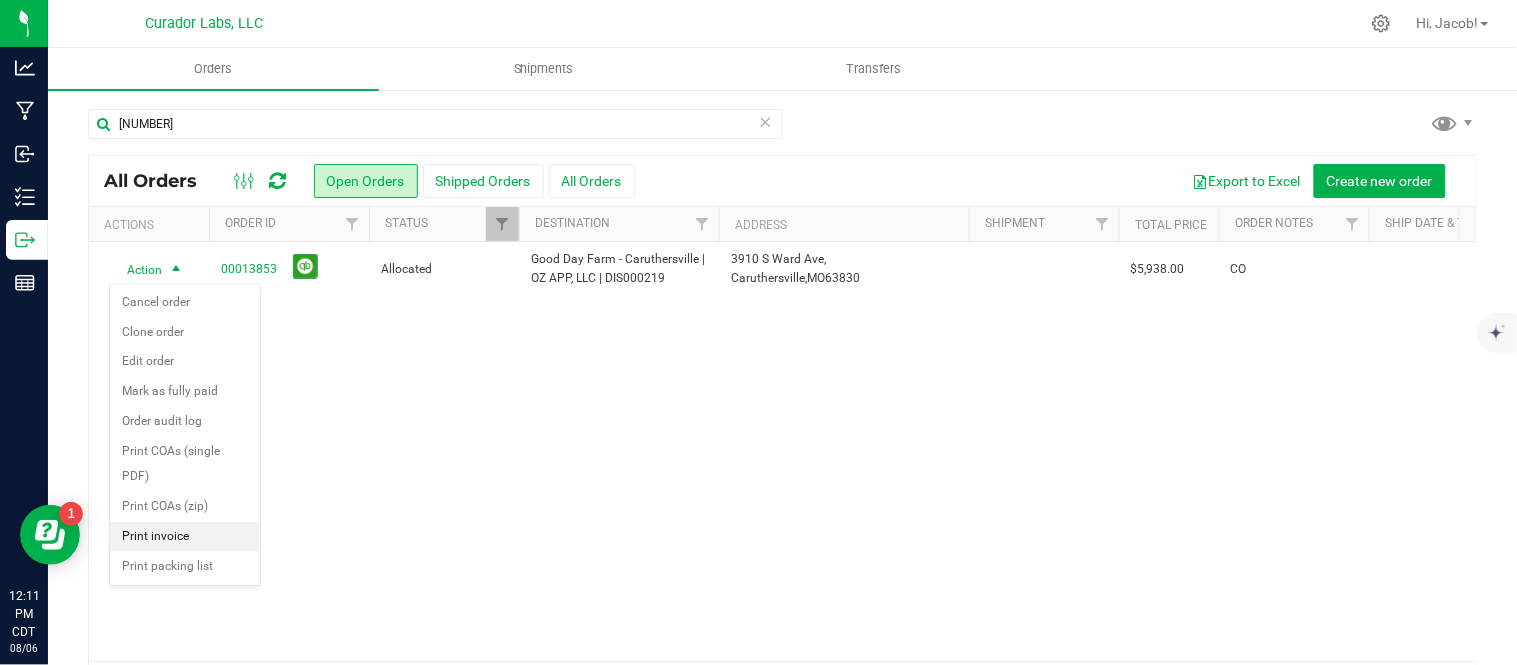 click on "Print invoice" at bounding box center (185, 537) 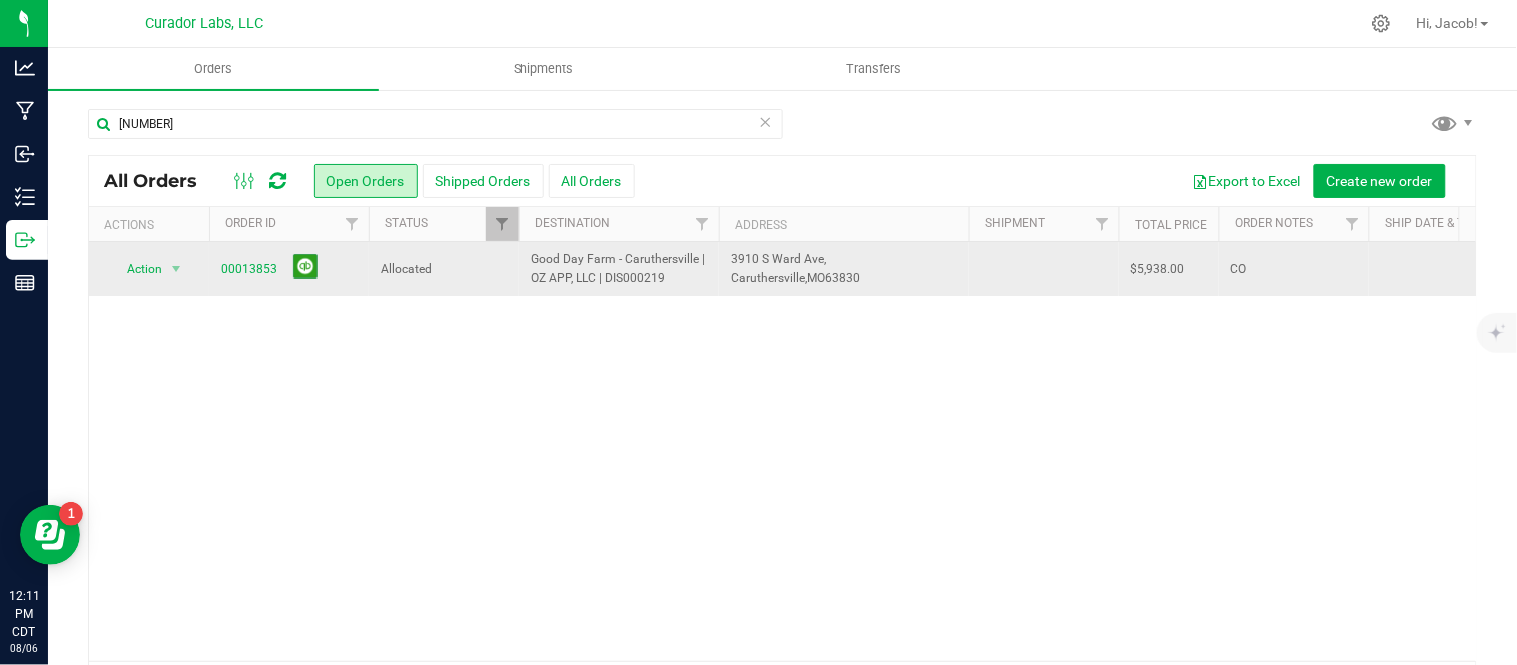 click on "Action Action Cancel order Clone order Edit order Mark as fully paid Order audit log Print COAs (single PDF) Print COAs (zip) Print invoice Print packing list" at bounding box center [149, 269] 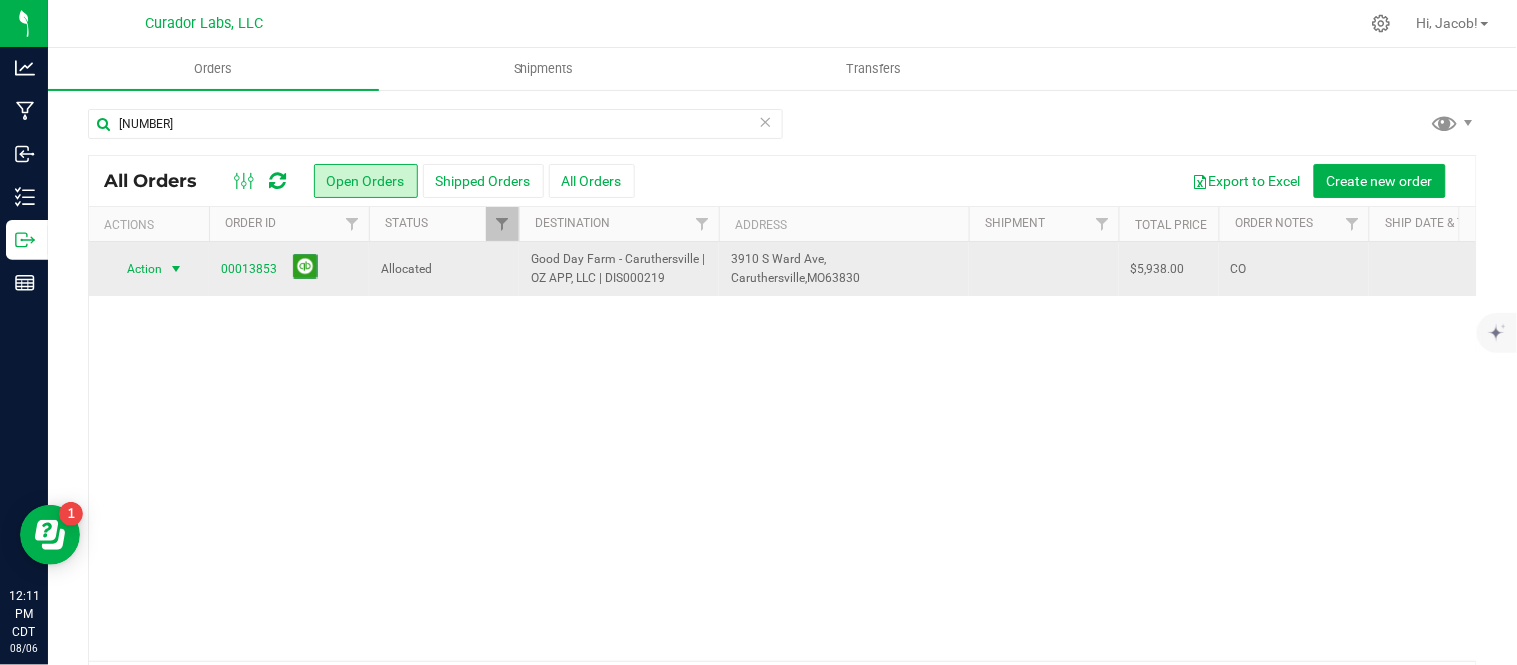 click on "Action" at bounding box center (136, 269) 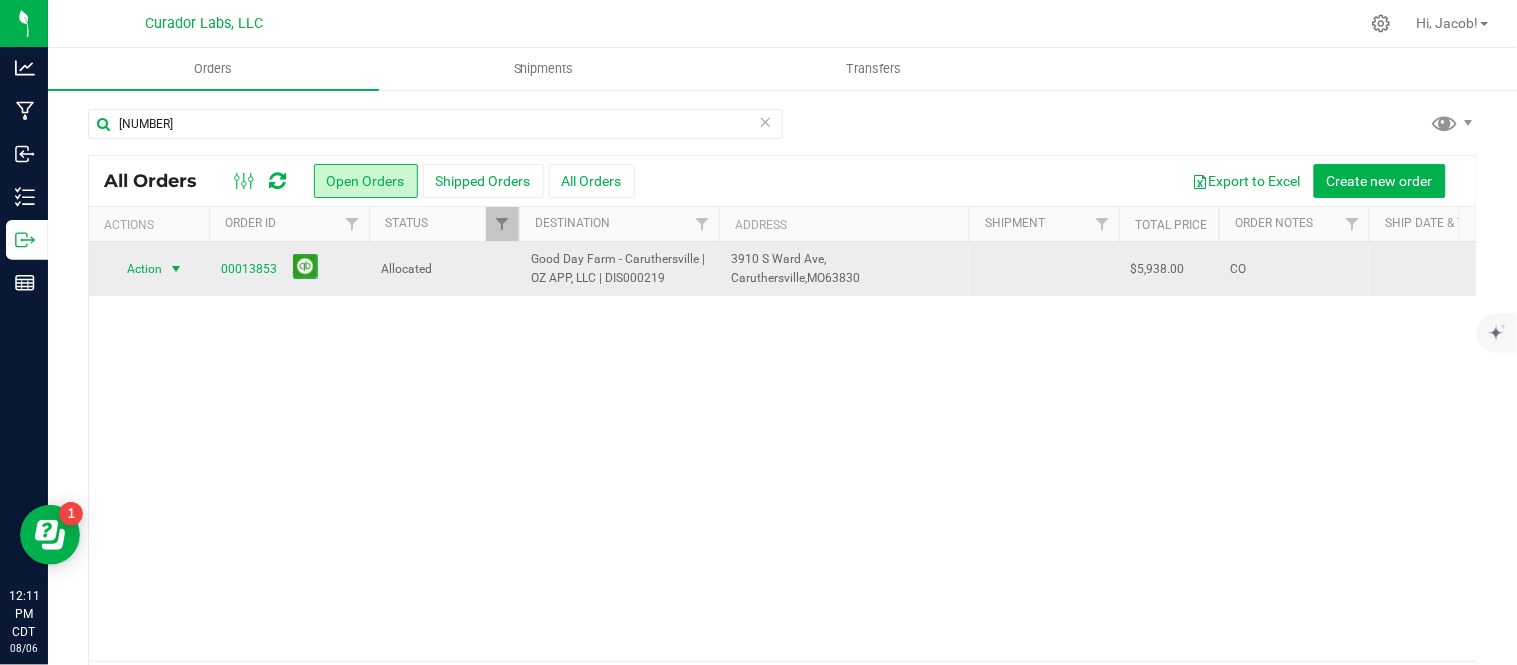 click on "Action" at bounding box center (136, 269) 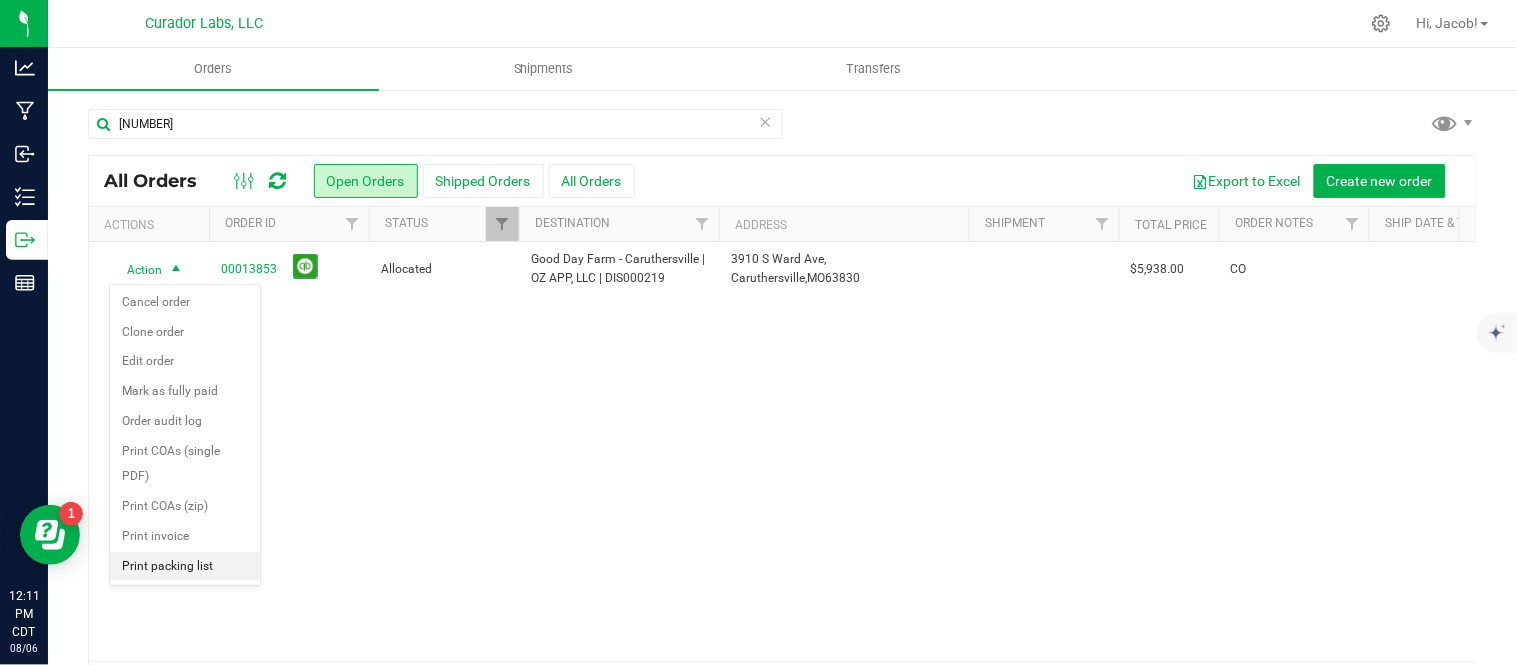 click on "Print packing list" at bounding box center (185, 567) 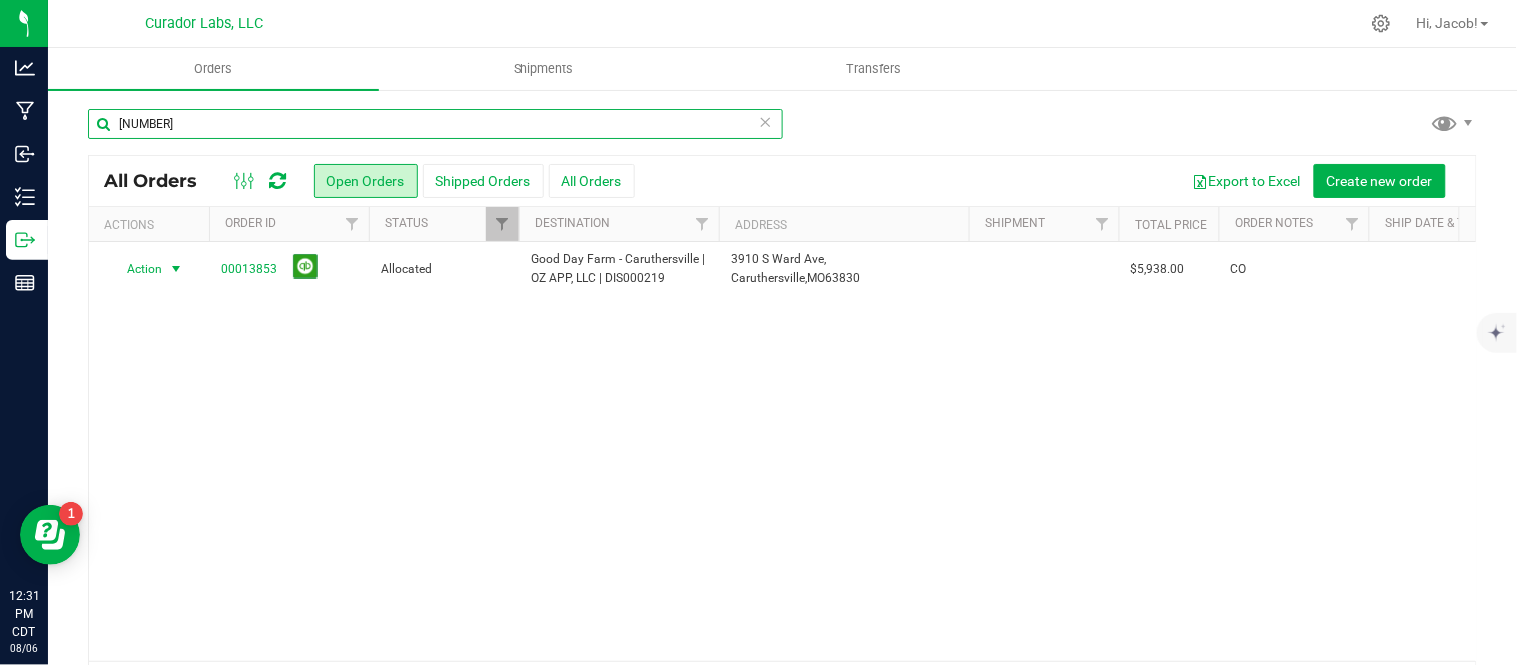 click on "[NUMBER]" at bounding box center [435, 124] 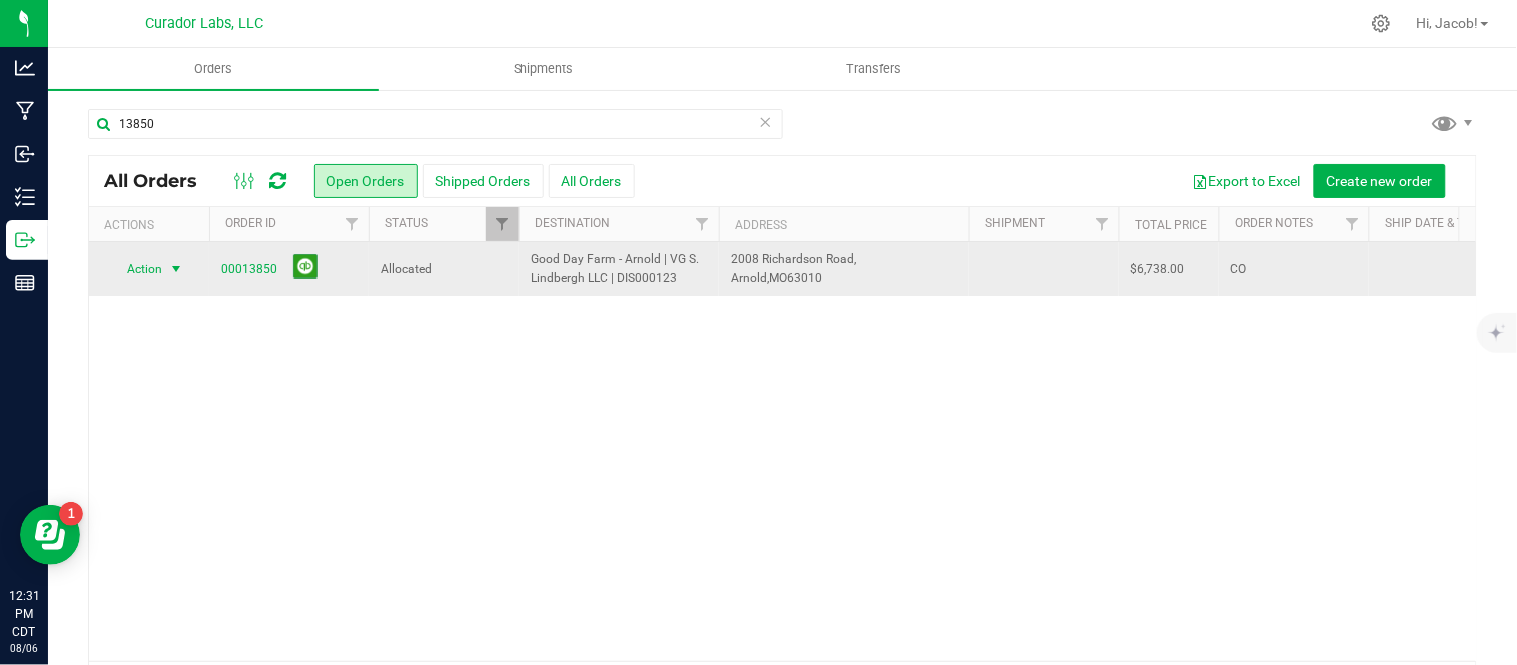 click at bounding box center [176, 269] 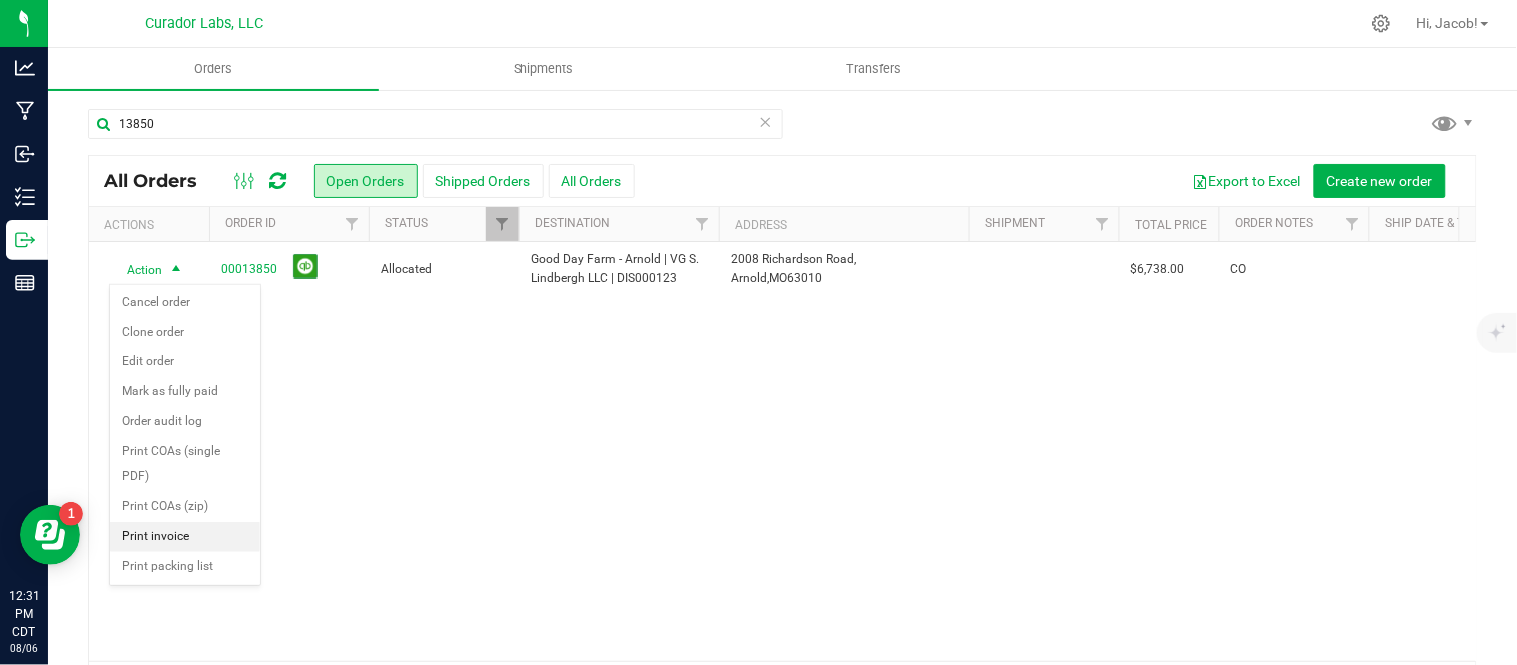 click on "Print invoice" at bounding box center (185, 537) 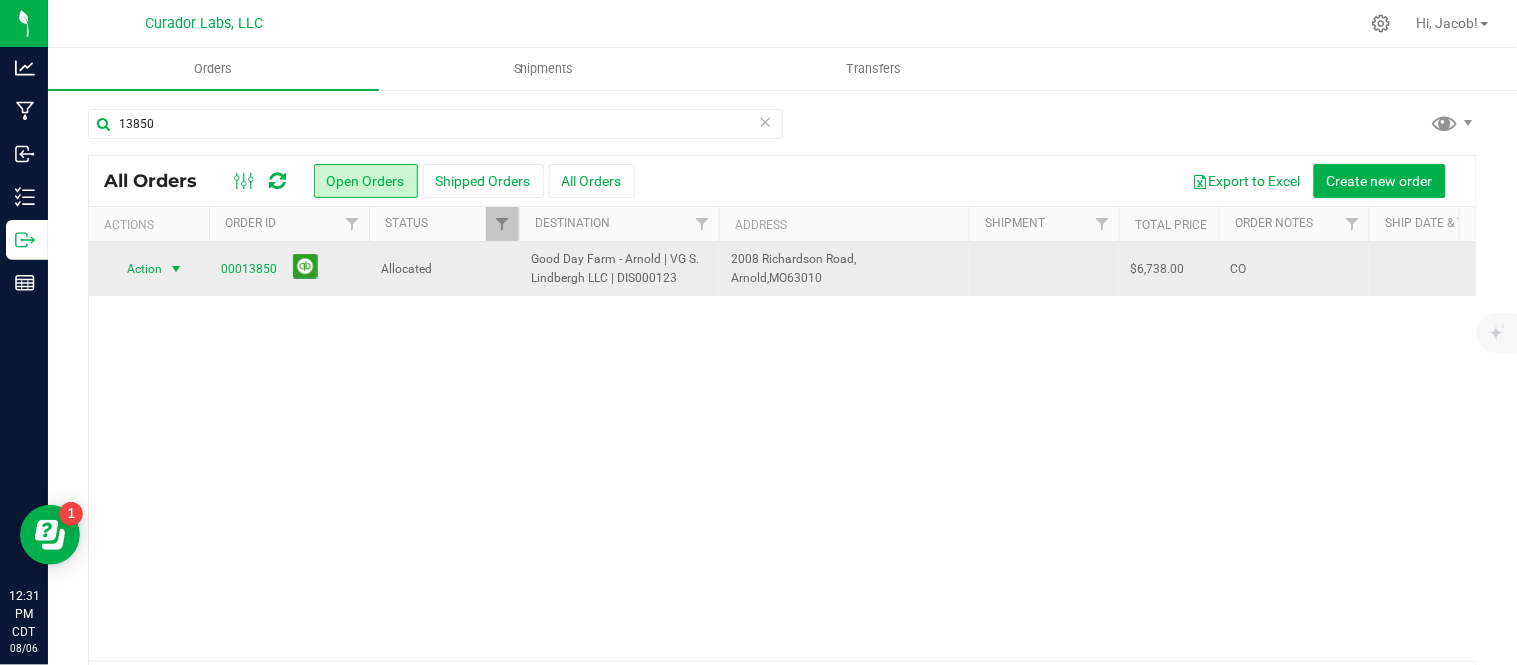 click at bounding box center (176, 269) 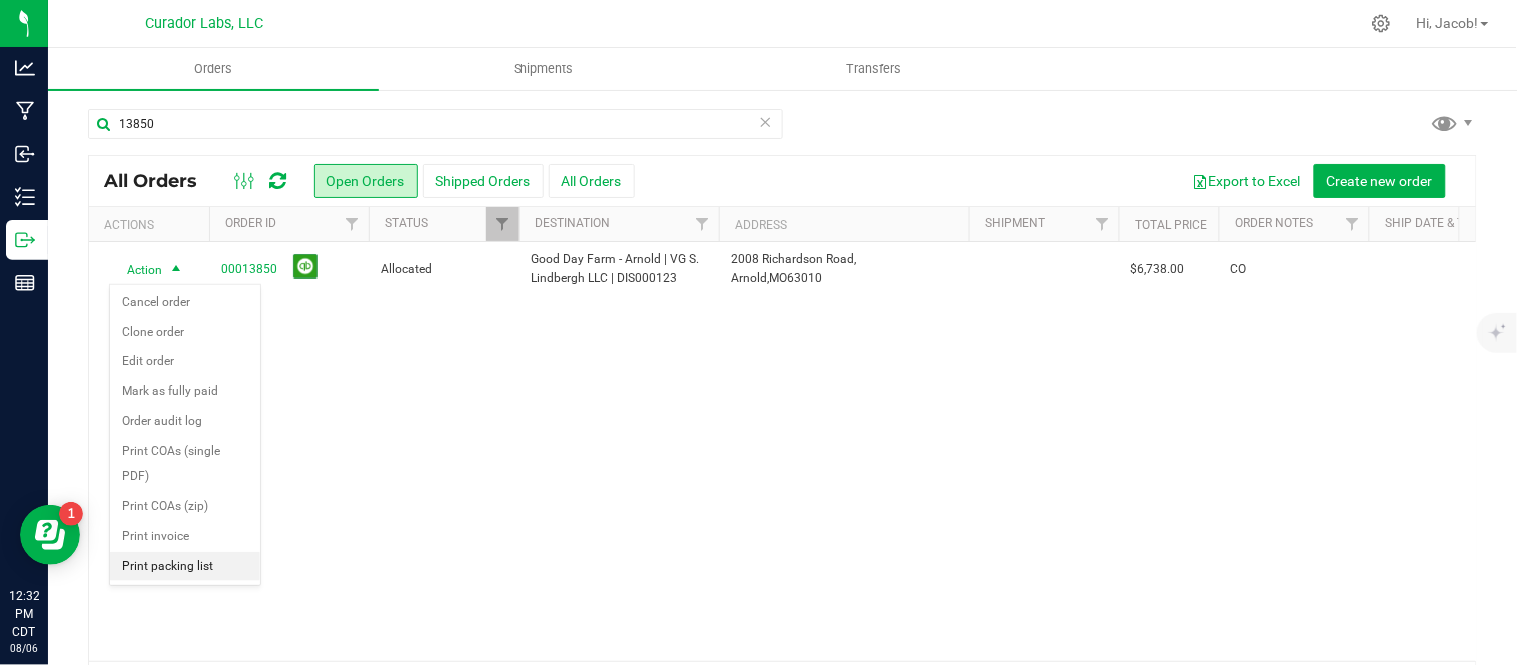 click on "Print packing list" at bounding box center [185, 567] 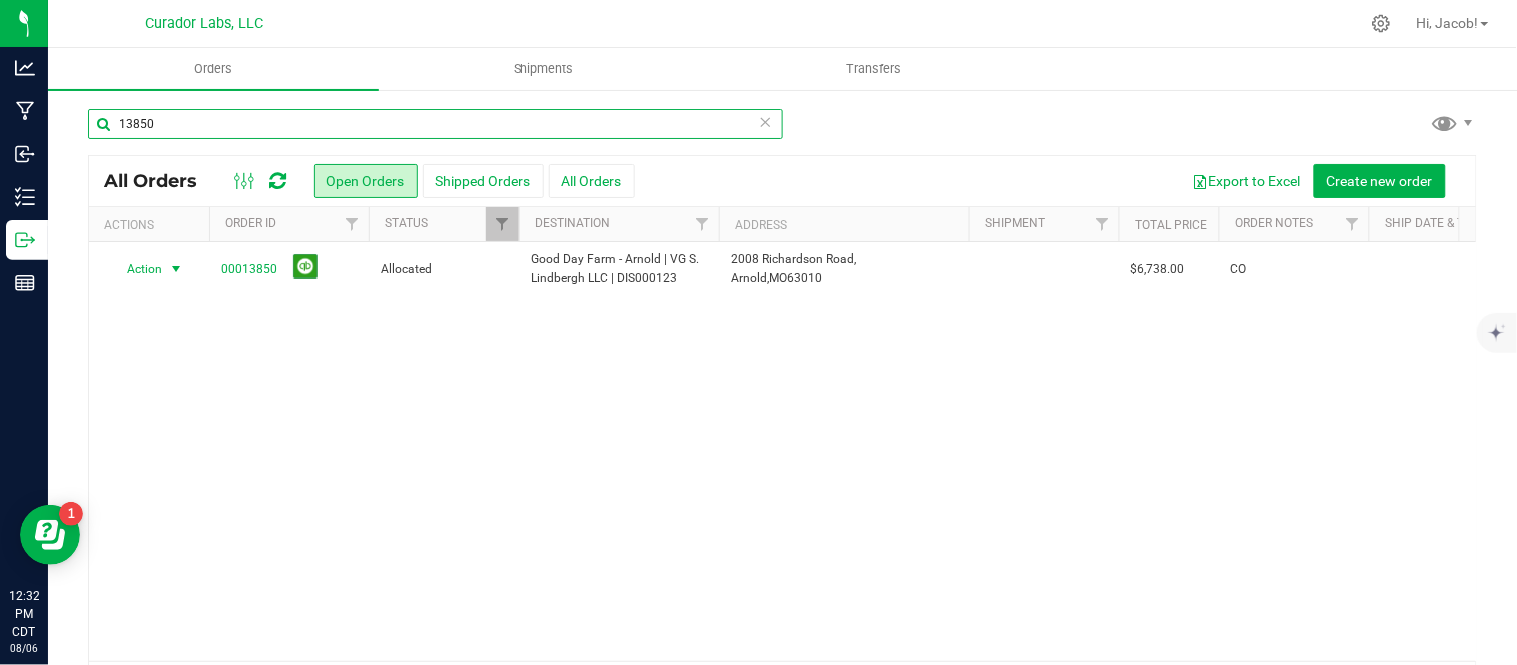 click on "13850" at bounding box center (435, 124) 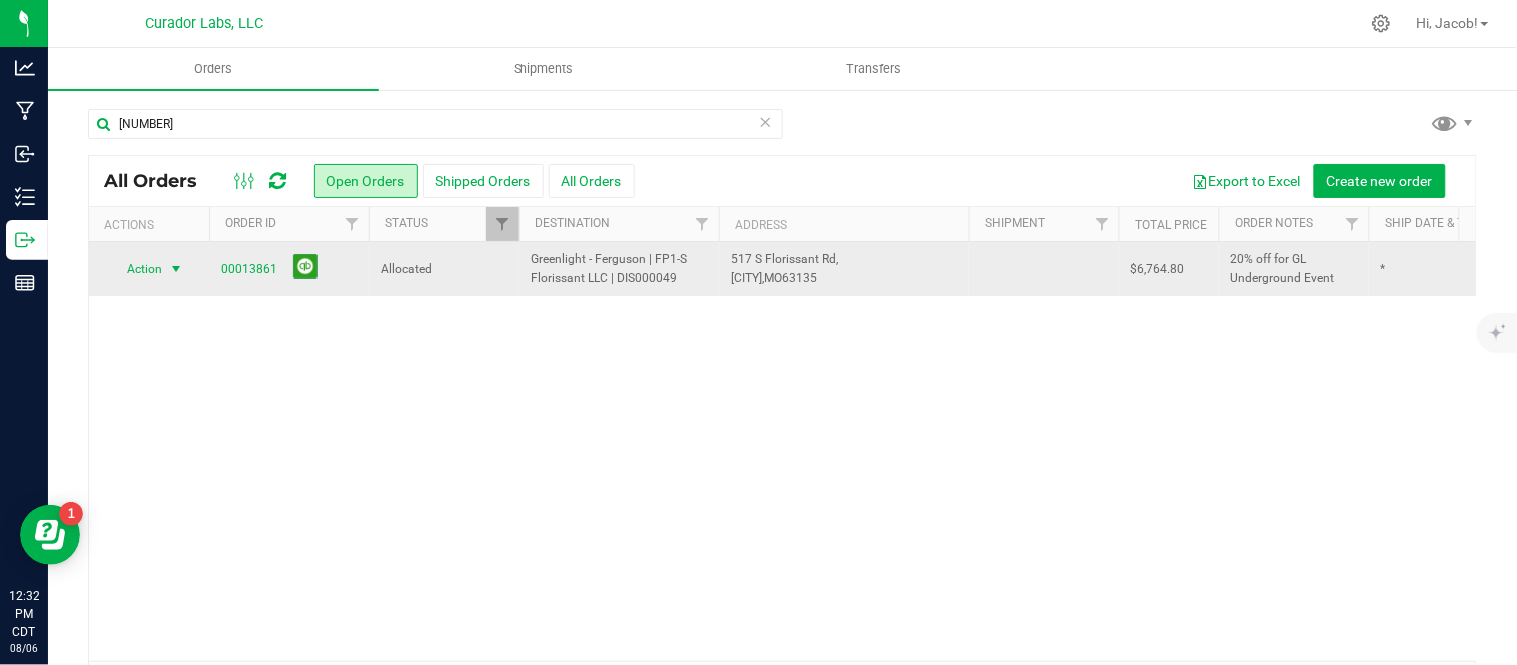 click on "Action" at bounding box center [136, 269] 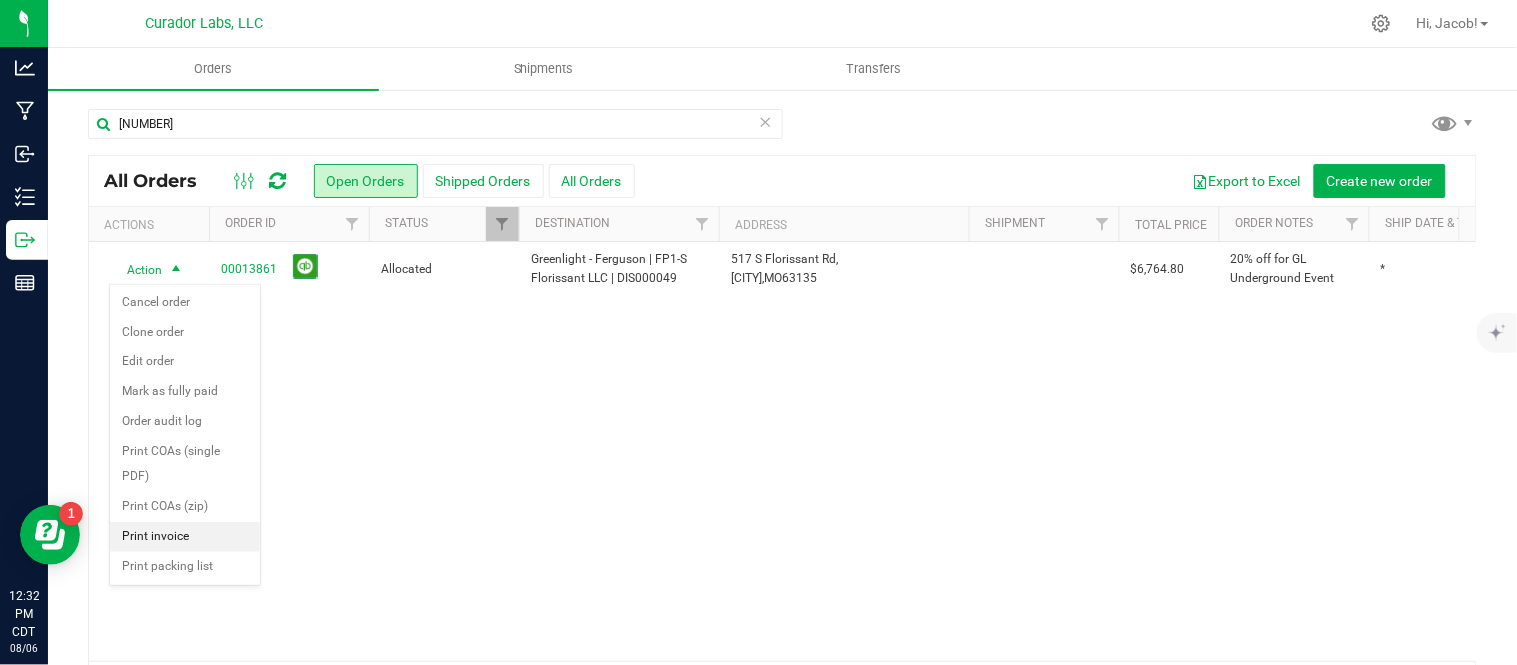 click on "Print invoice" at bounding box center (185, 537) 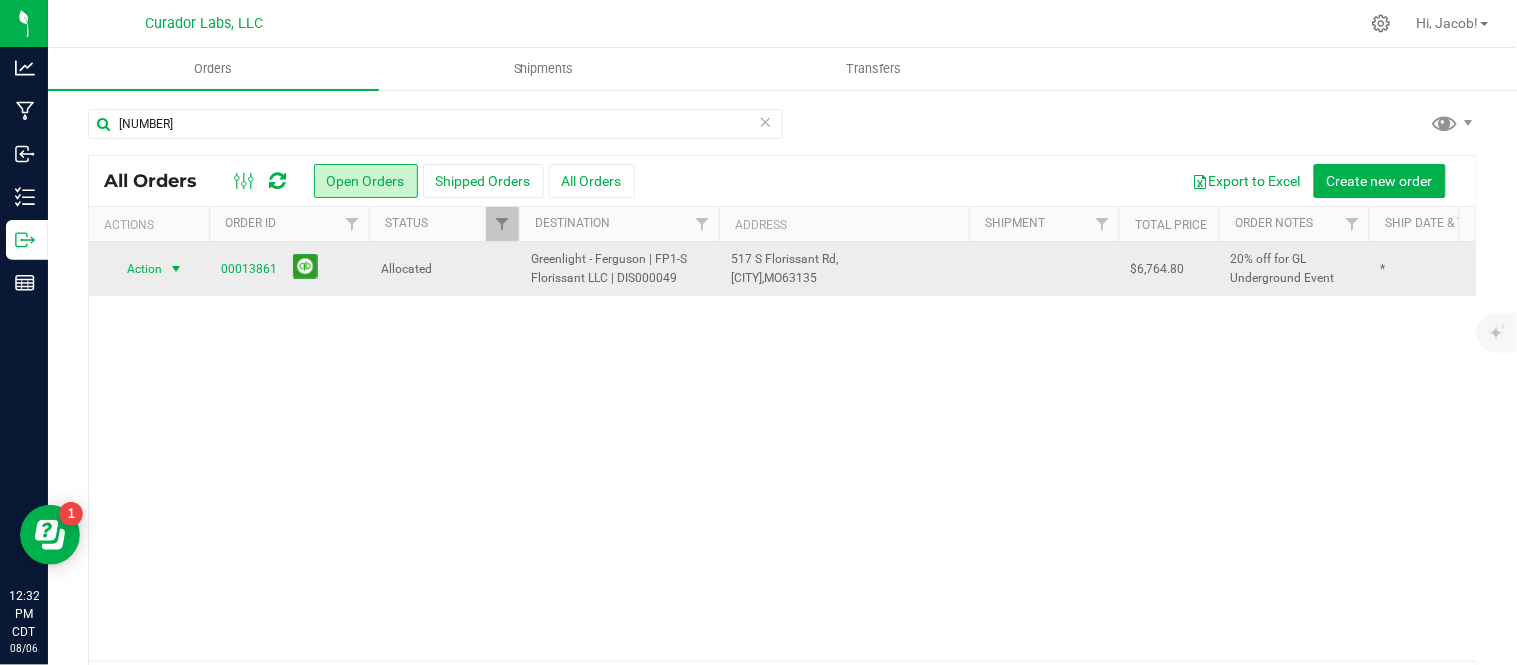 click at bounding box center (176, 269) 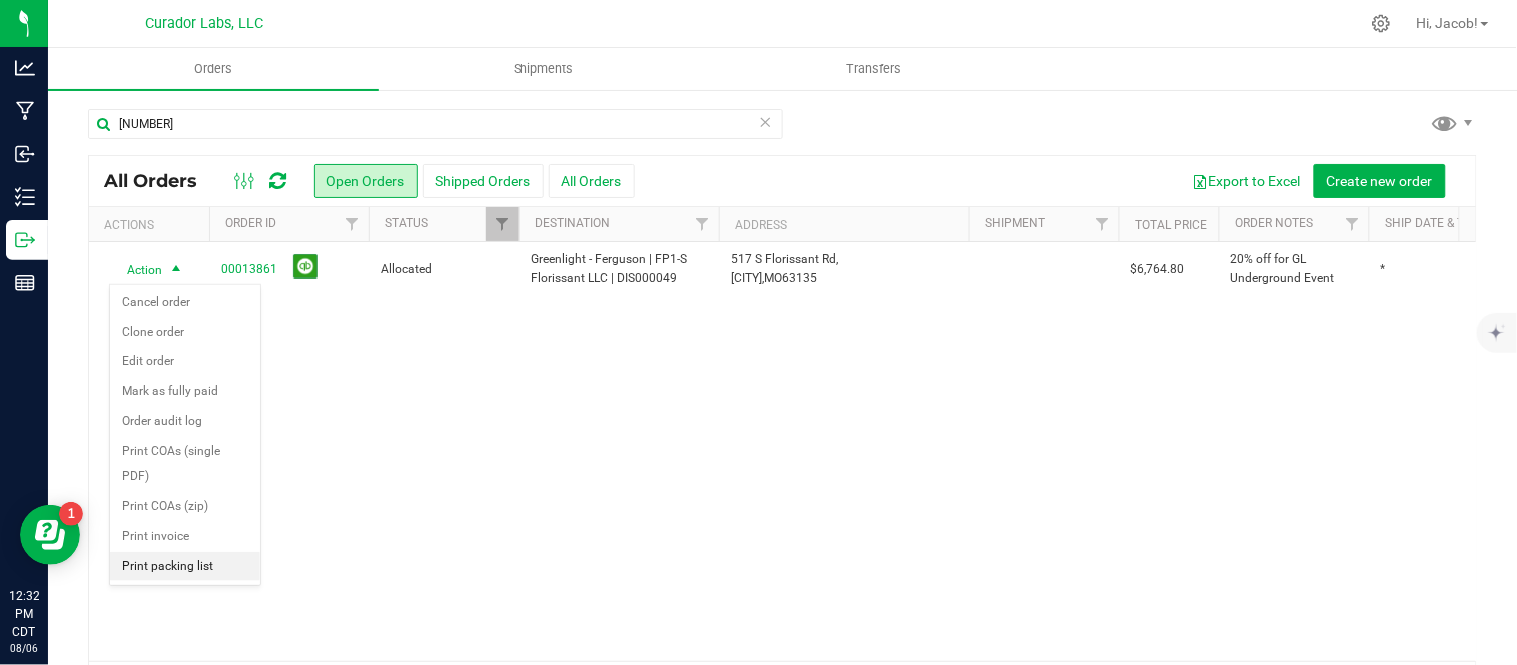 click on "Print packing list" at bounding box center (185, 567) 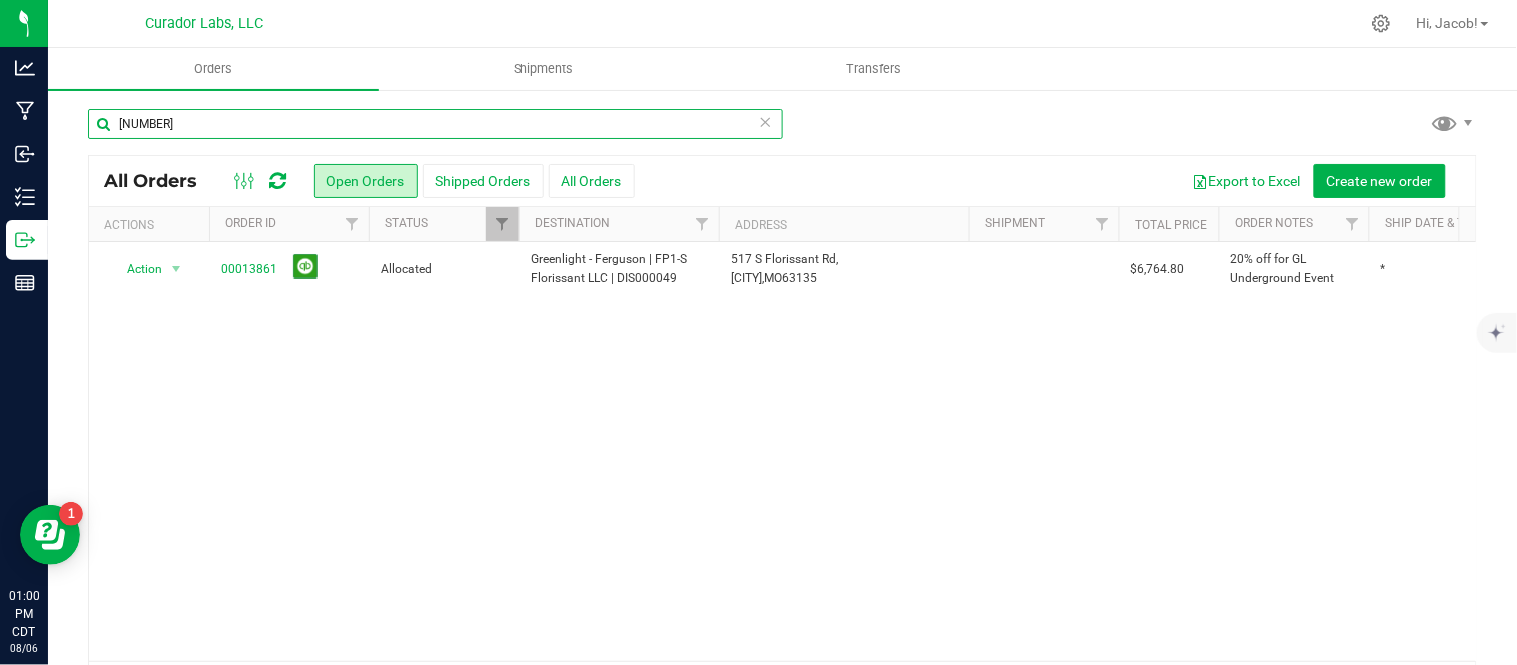 click on "[NUMBER]" at bounding box center [435, 124] 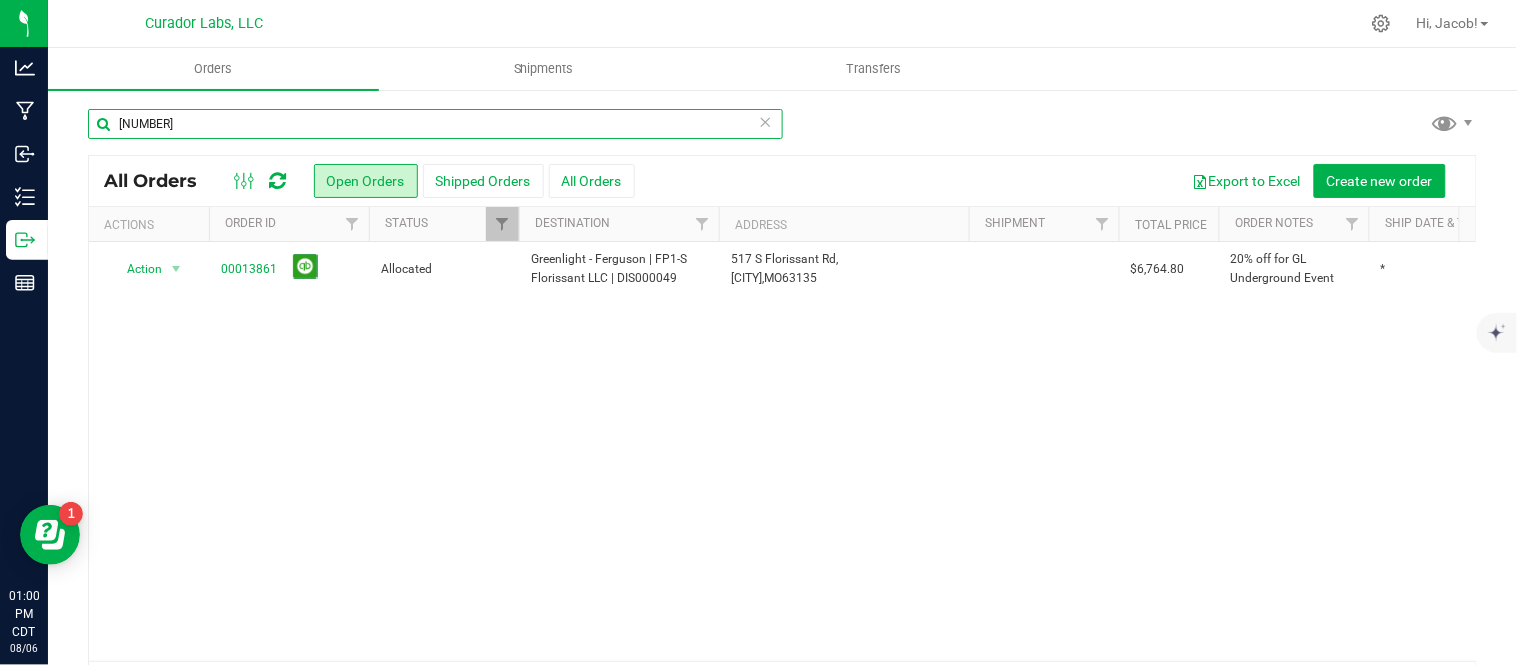 type on "[NUMBER]" 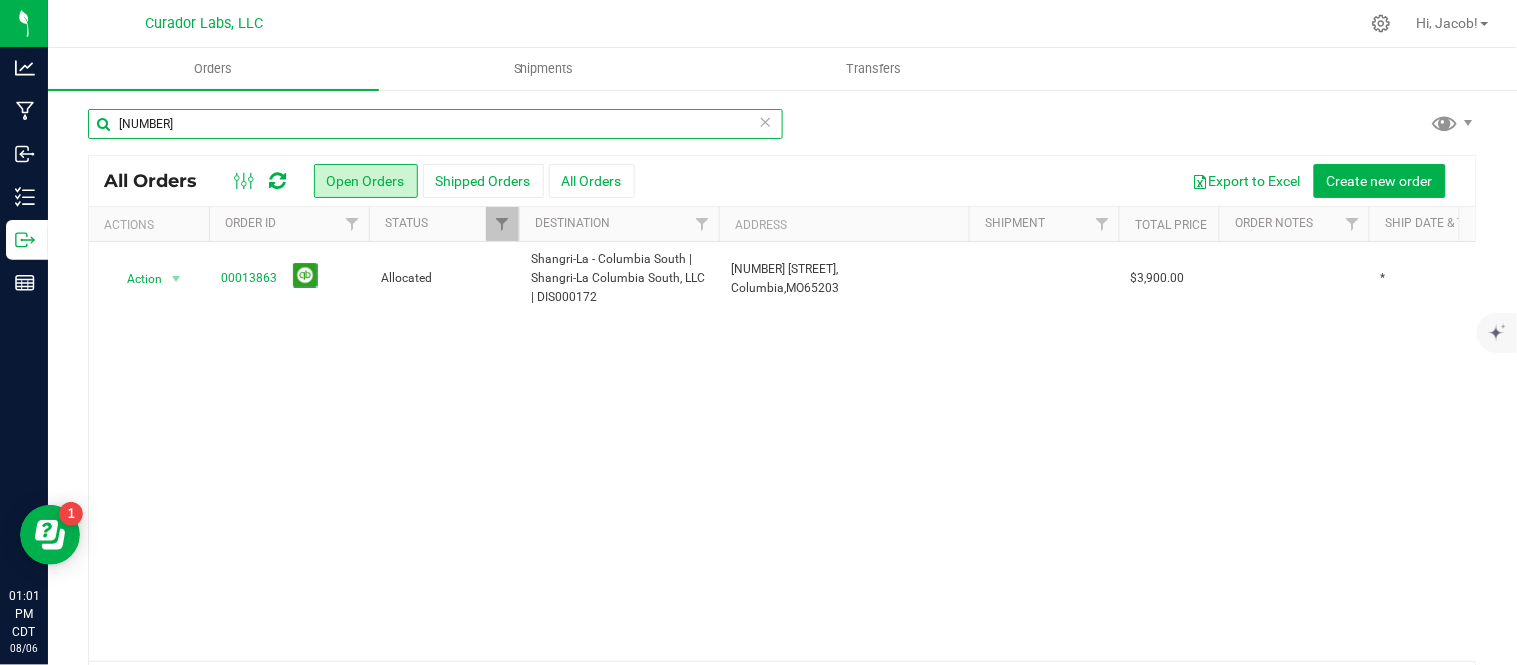 click on "[NUMBER]" at bounding box center (435, 124) 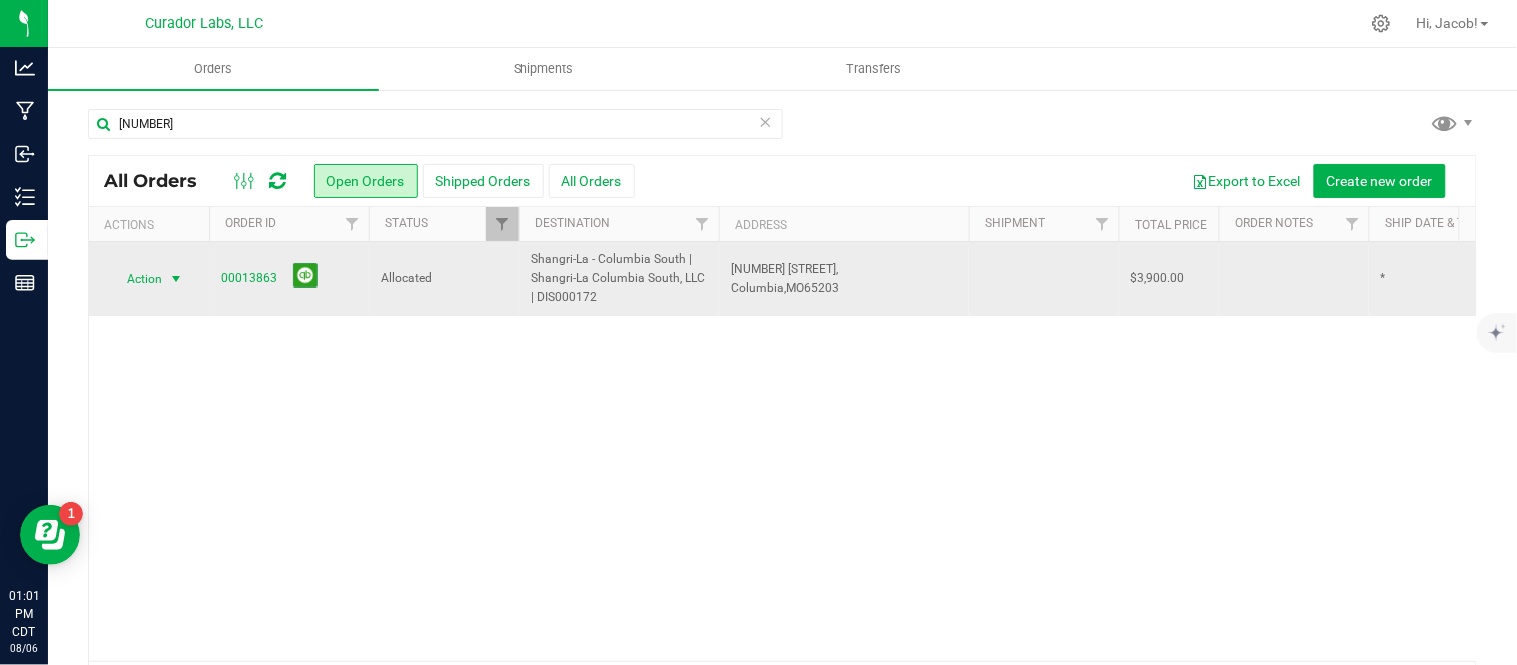 click on "Action" at bounding box center (136, 279) 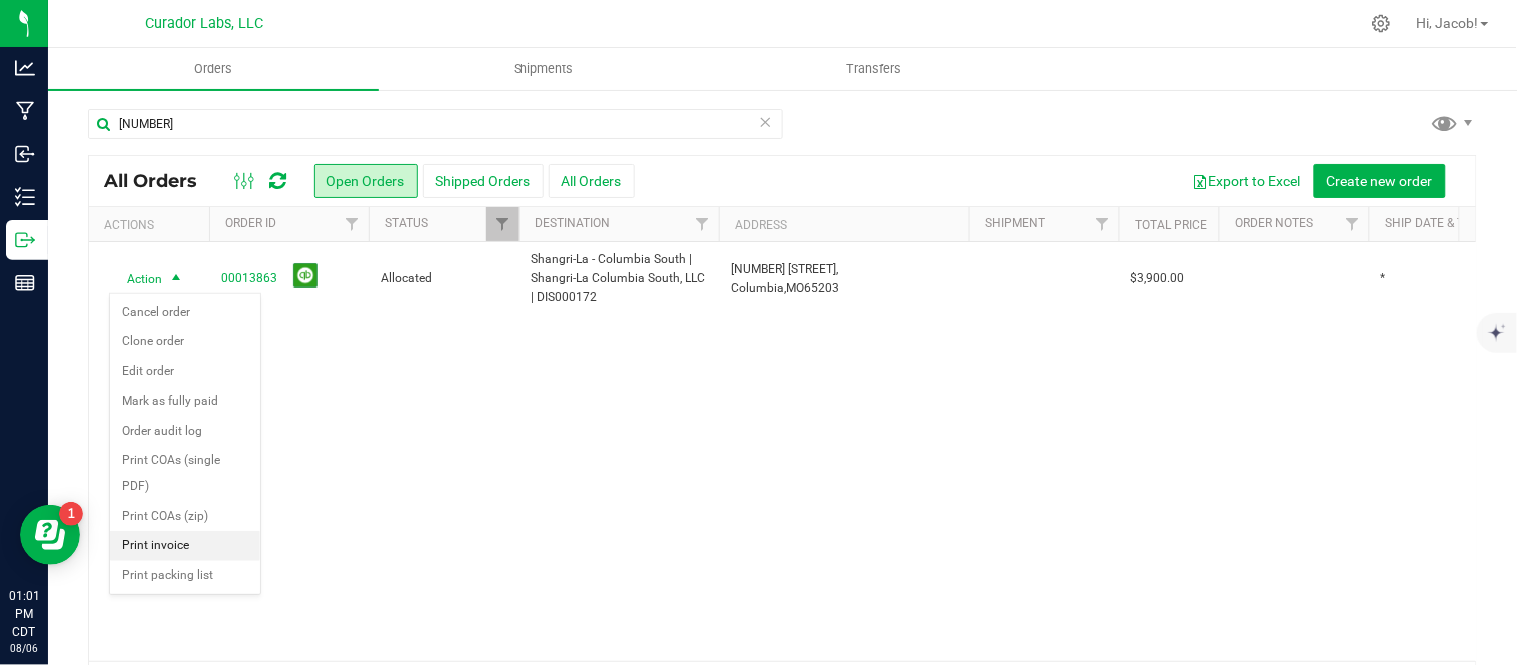click on "Print invoice" at bounding box center (185, 546) 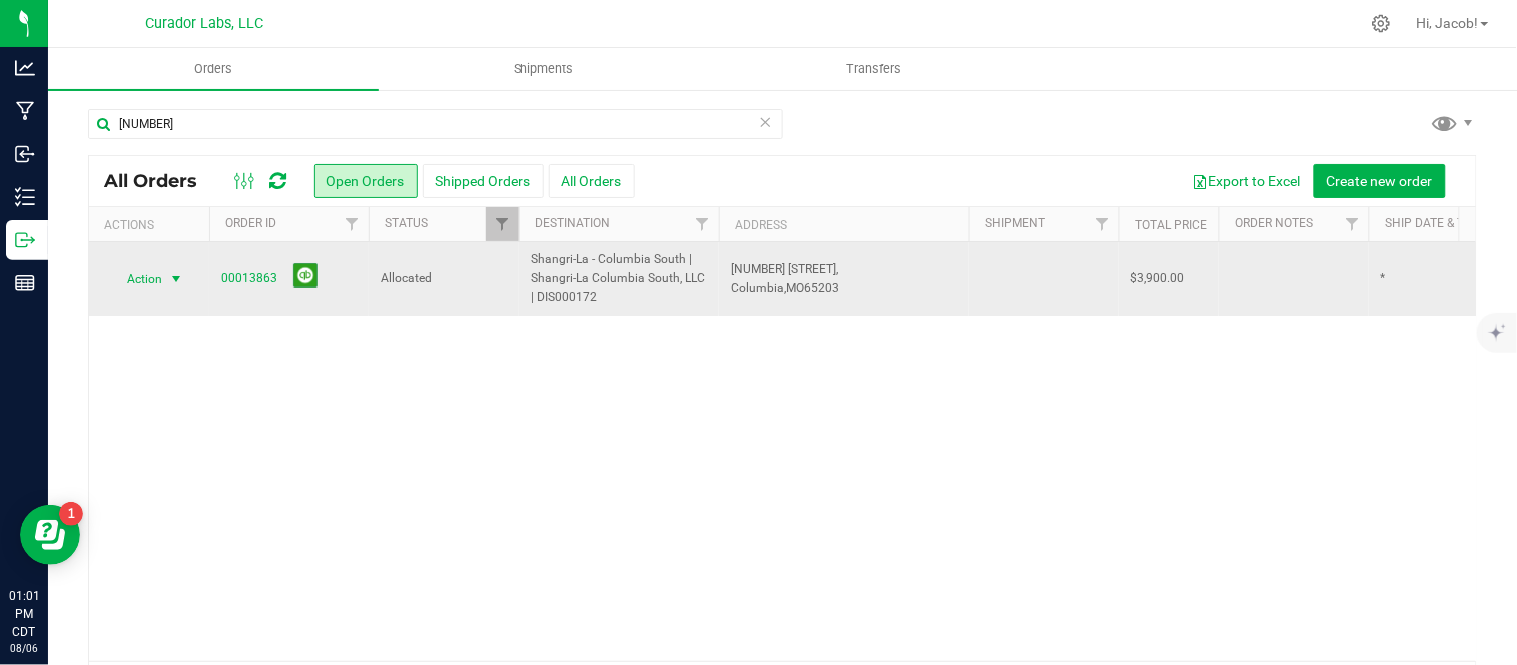 click at bounding box center (176, 279) 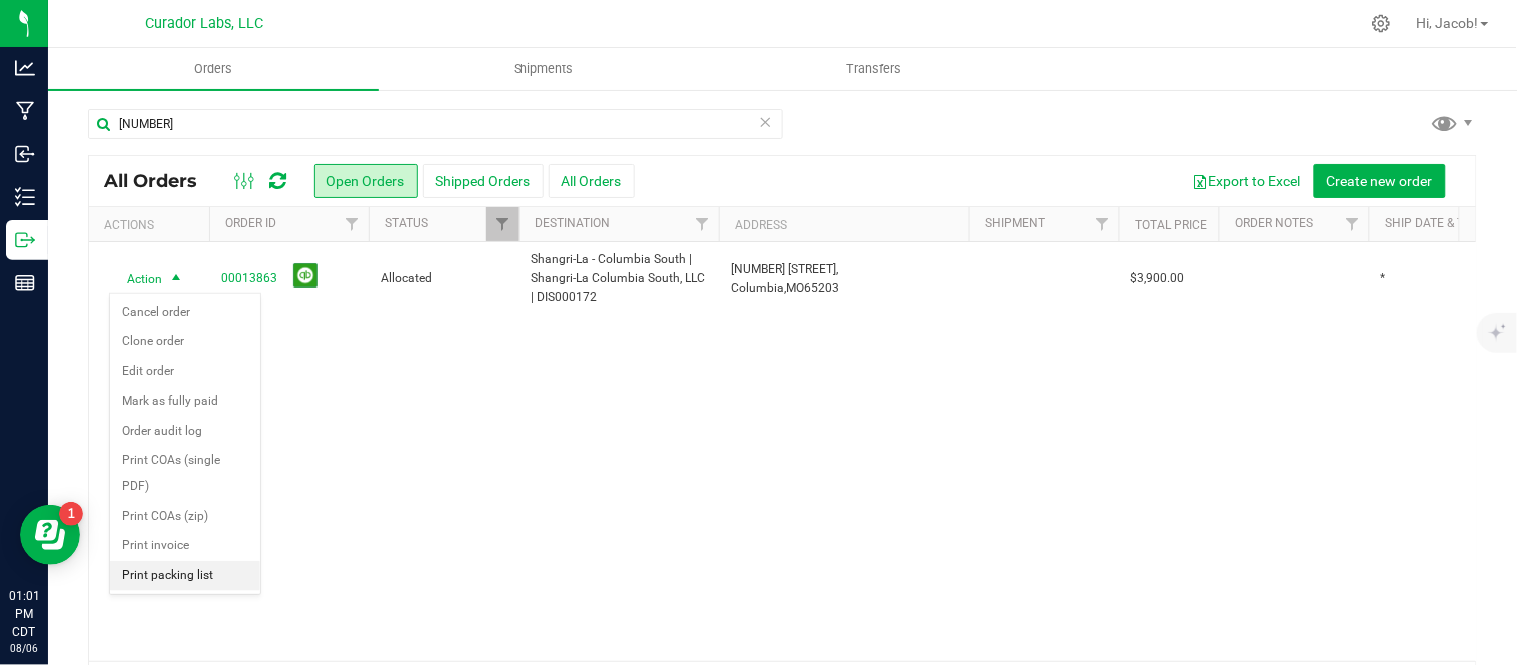 click on "Print packing list" at bounding box center [185, 576] 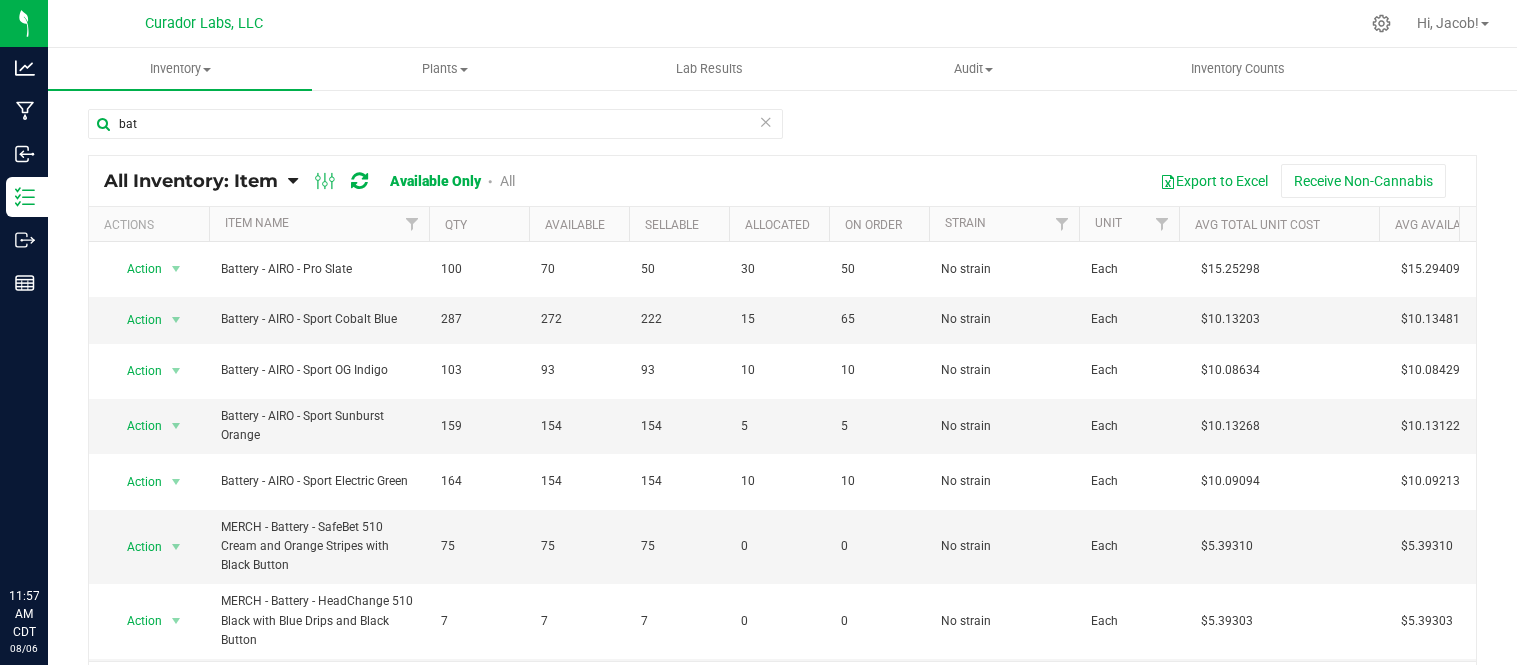 scroll, scrollTop: 0, scrollLeft: 0, axis: both 